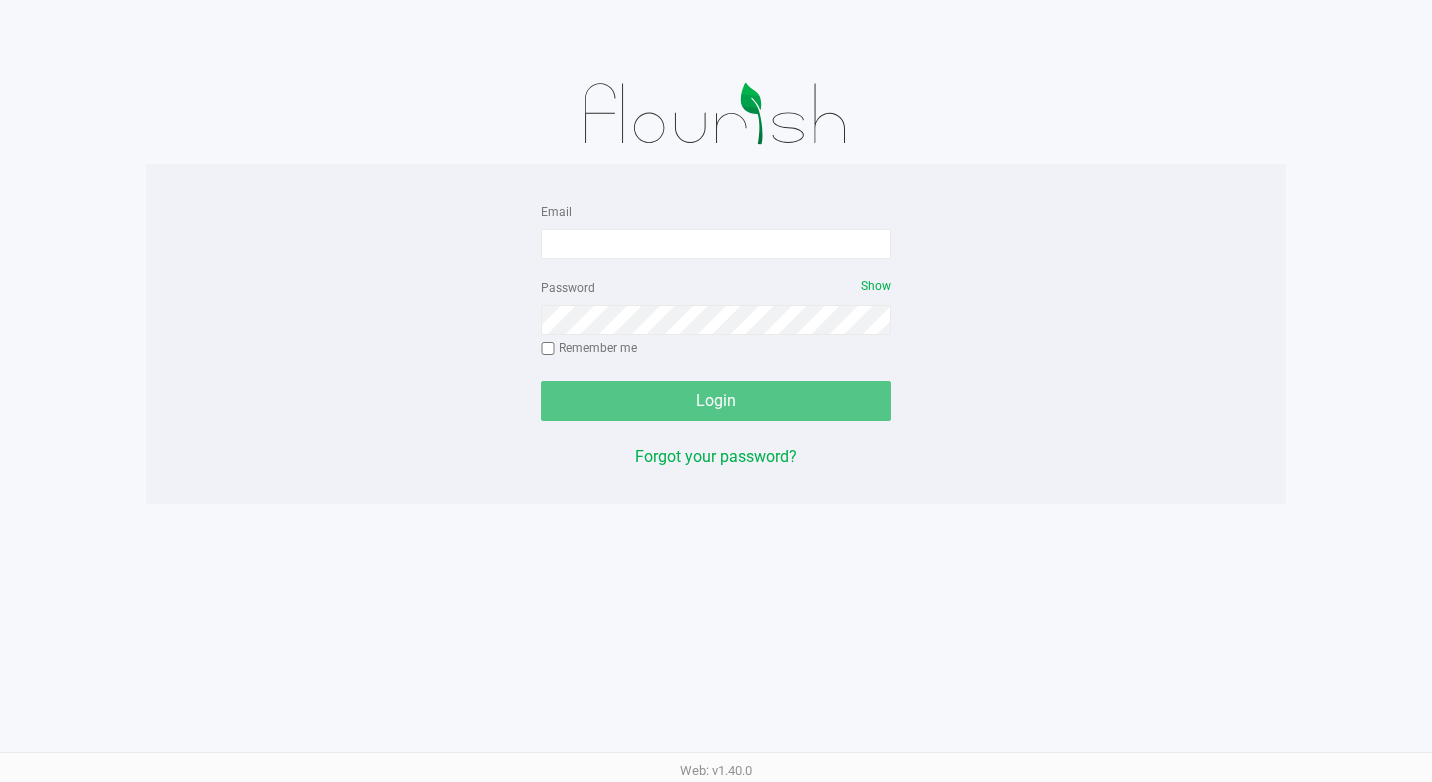 scroll, scrollTop: 0, scrollLeft: 0, axis: both 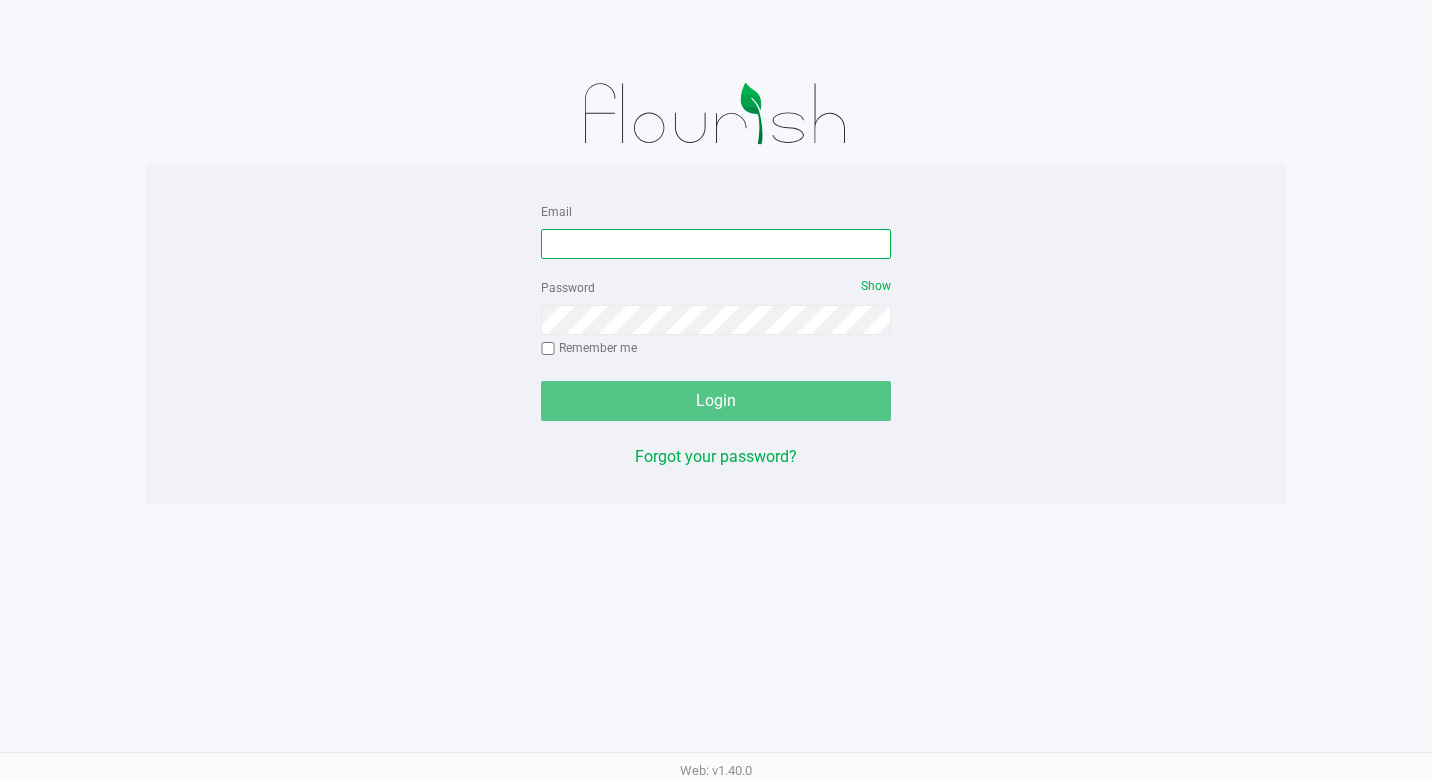 click on "Email" at bounding box center [716, 244] 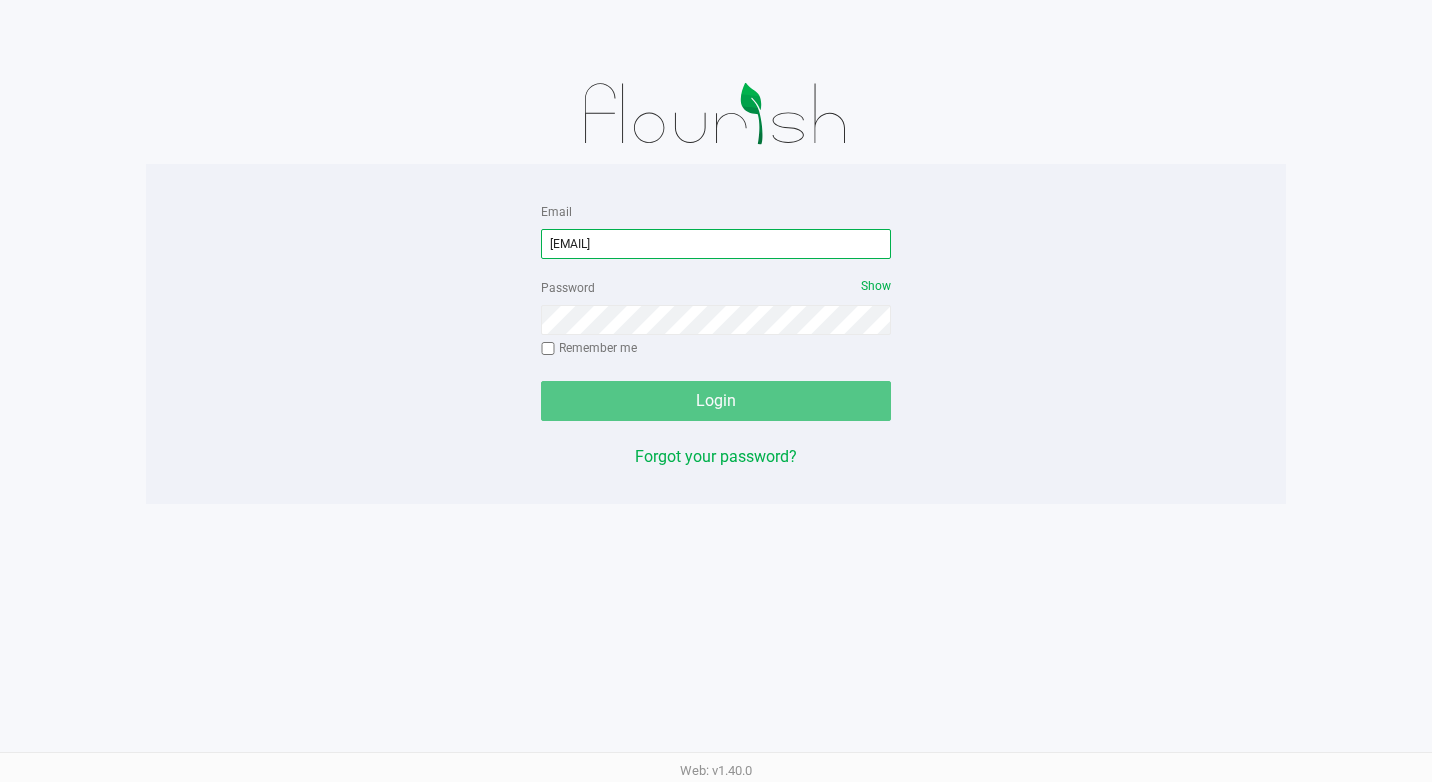 type on "[EMAIL]" 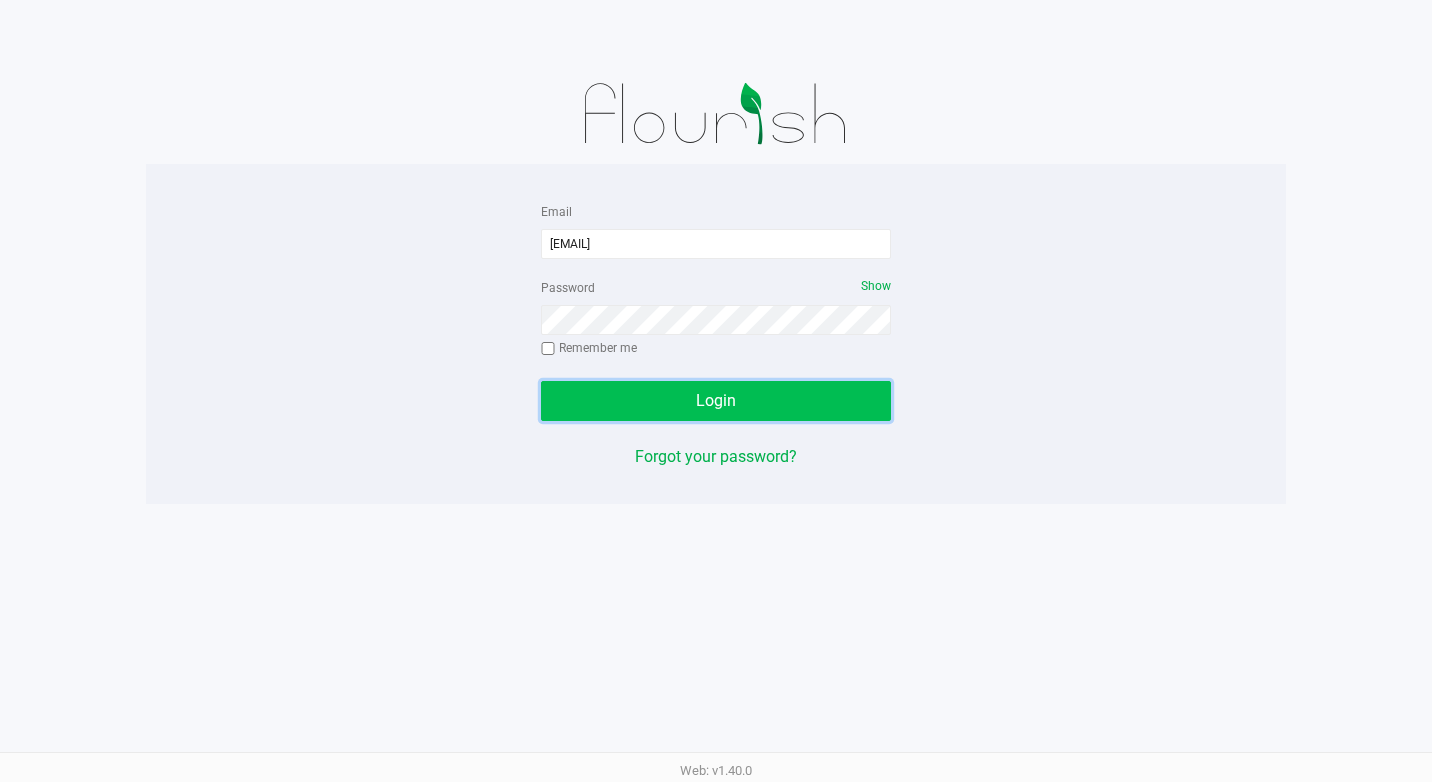 click on "Login" 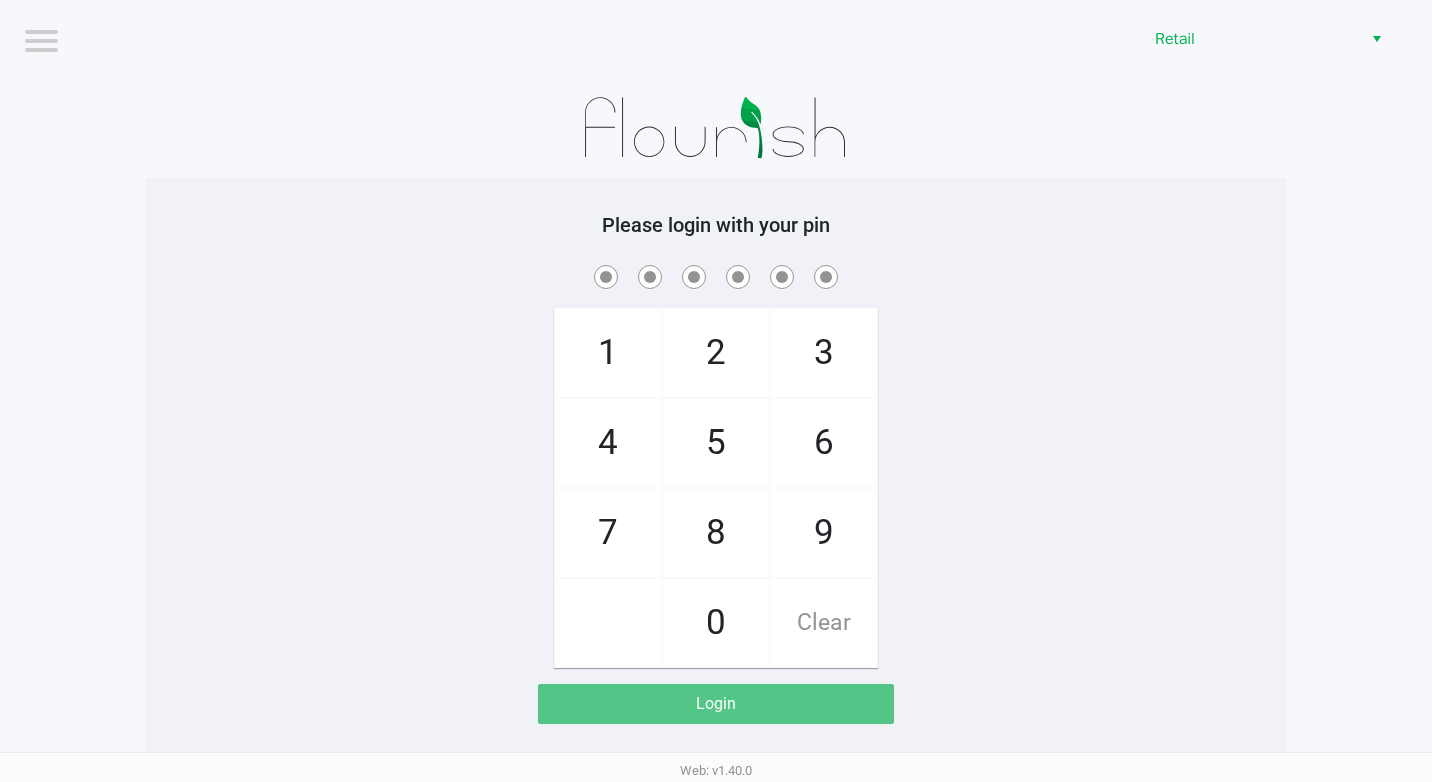 click on "8" 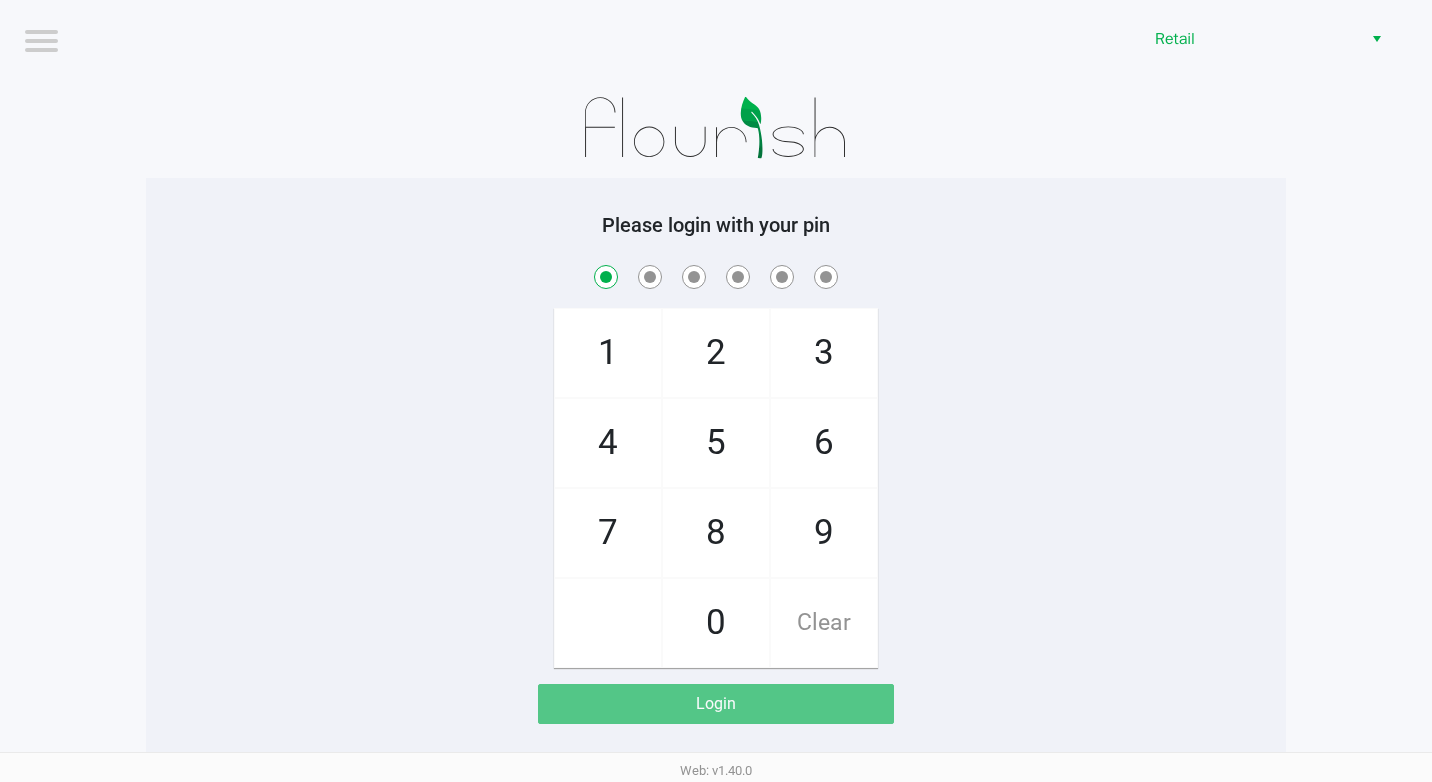 checkbox on "true" 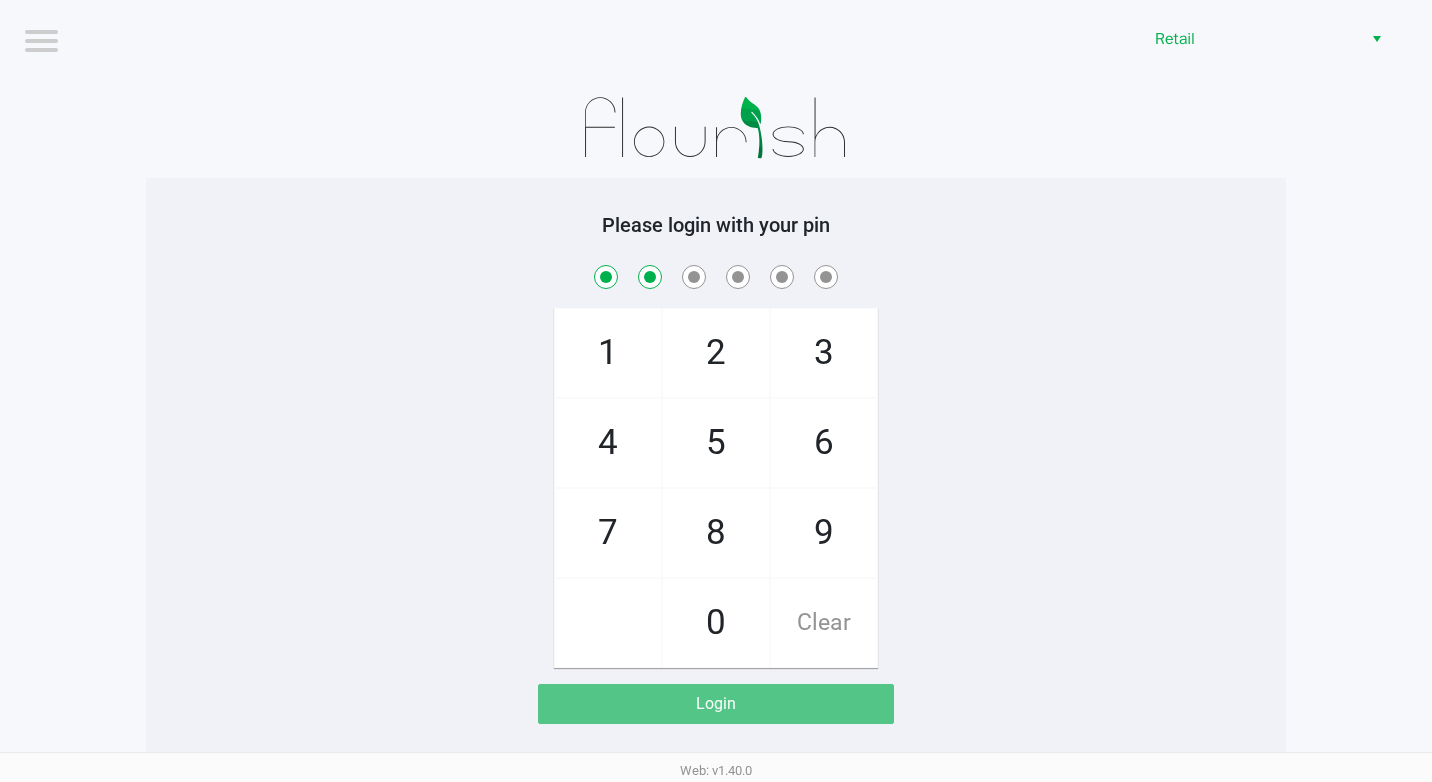 checkbox on "true" 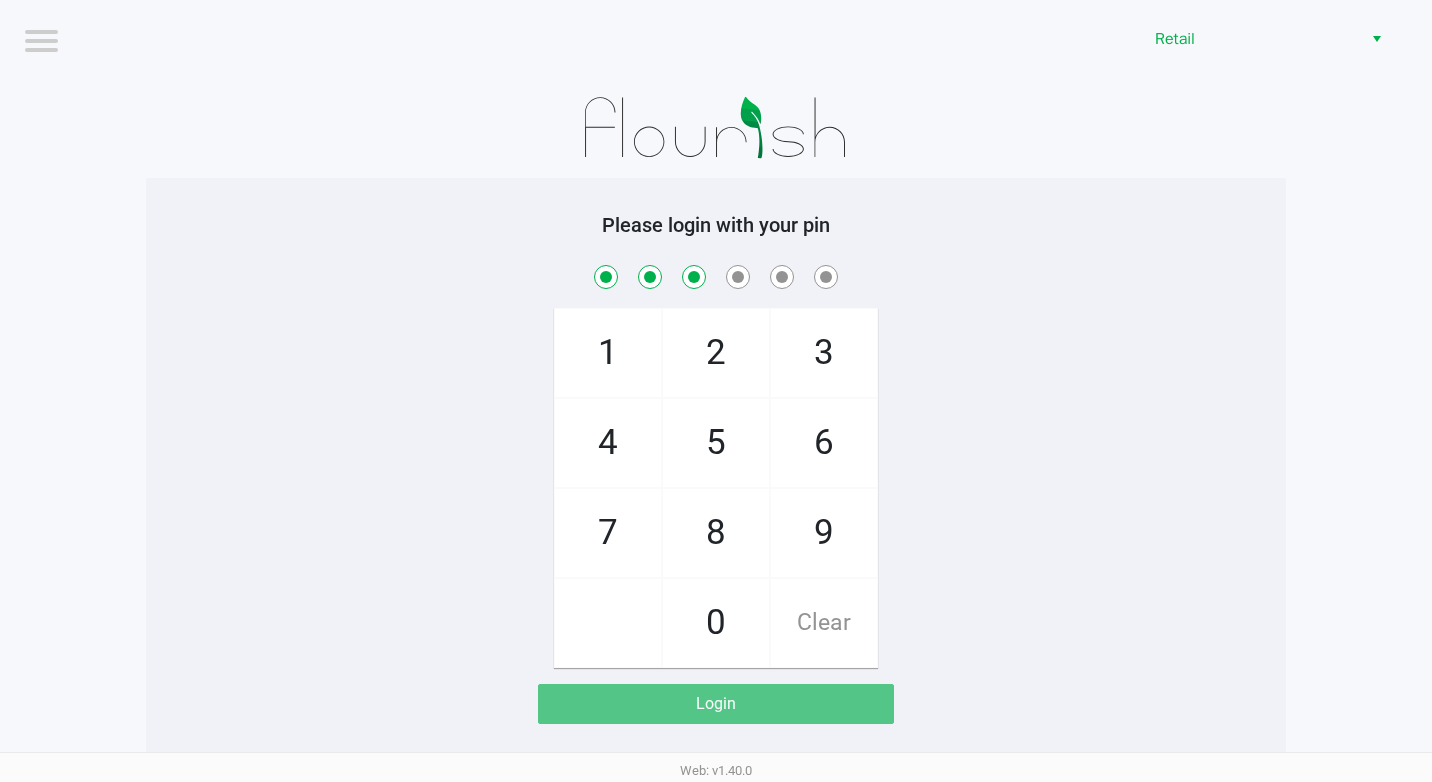 checkbox on "true" 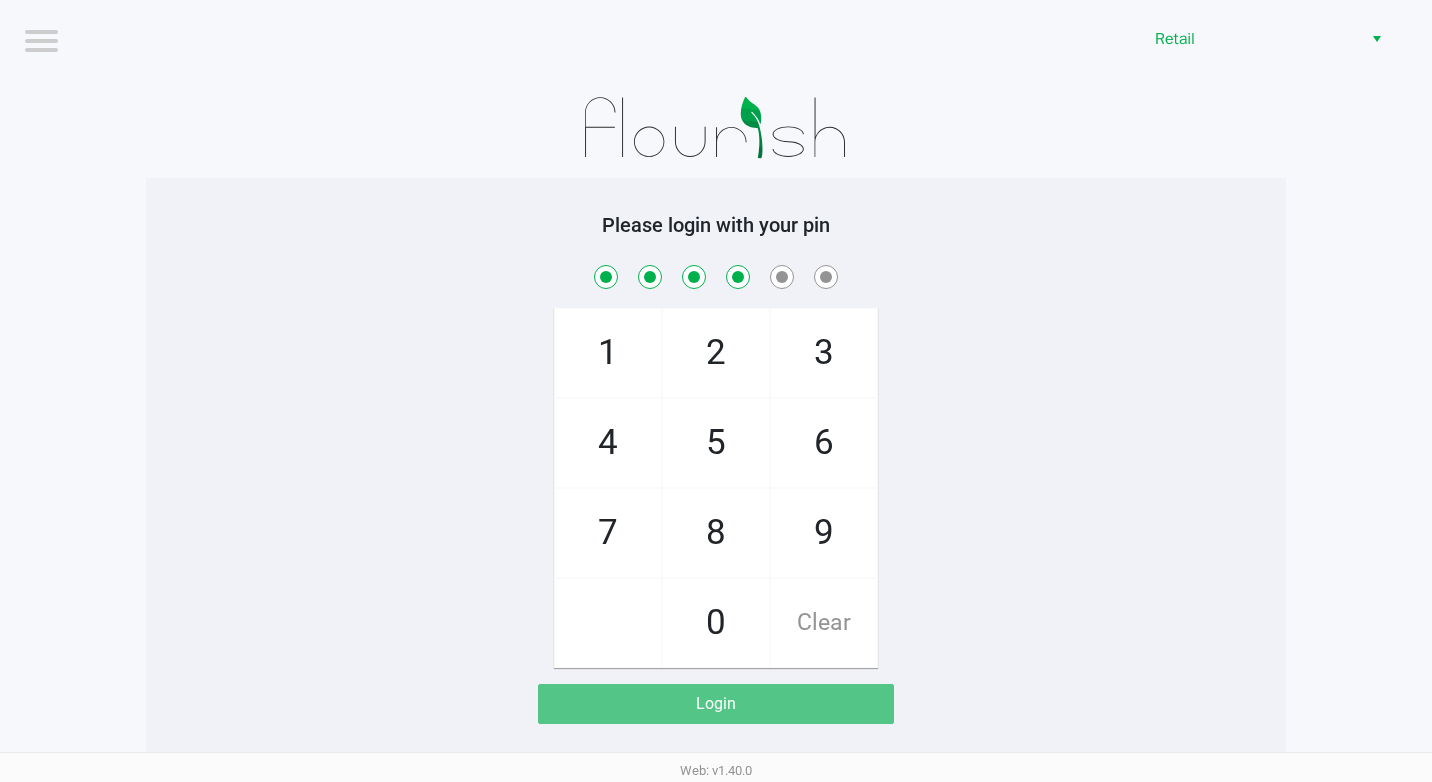 checkbox on "true" 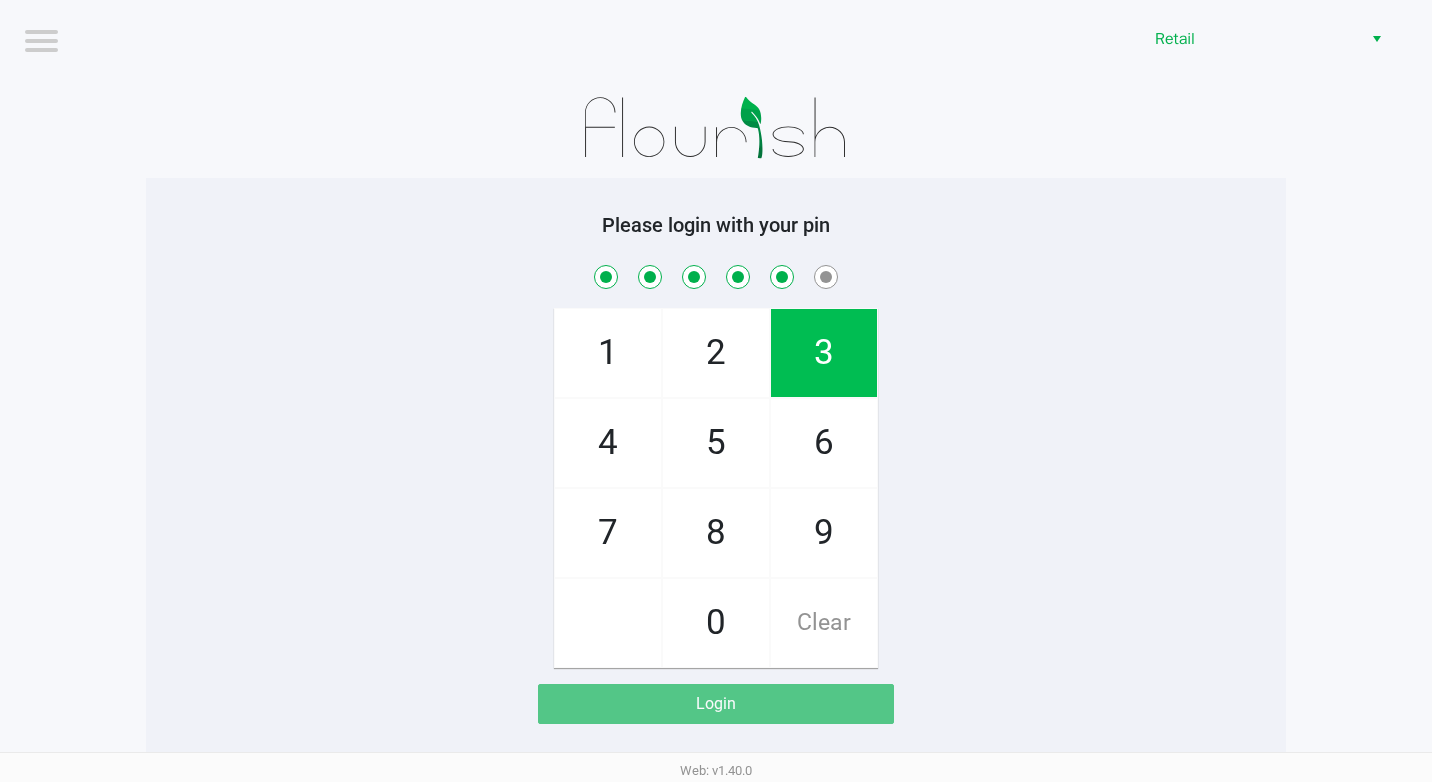 checkbox on "true" 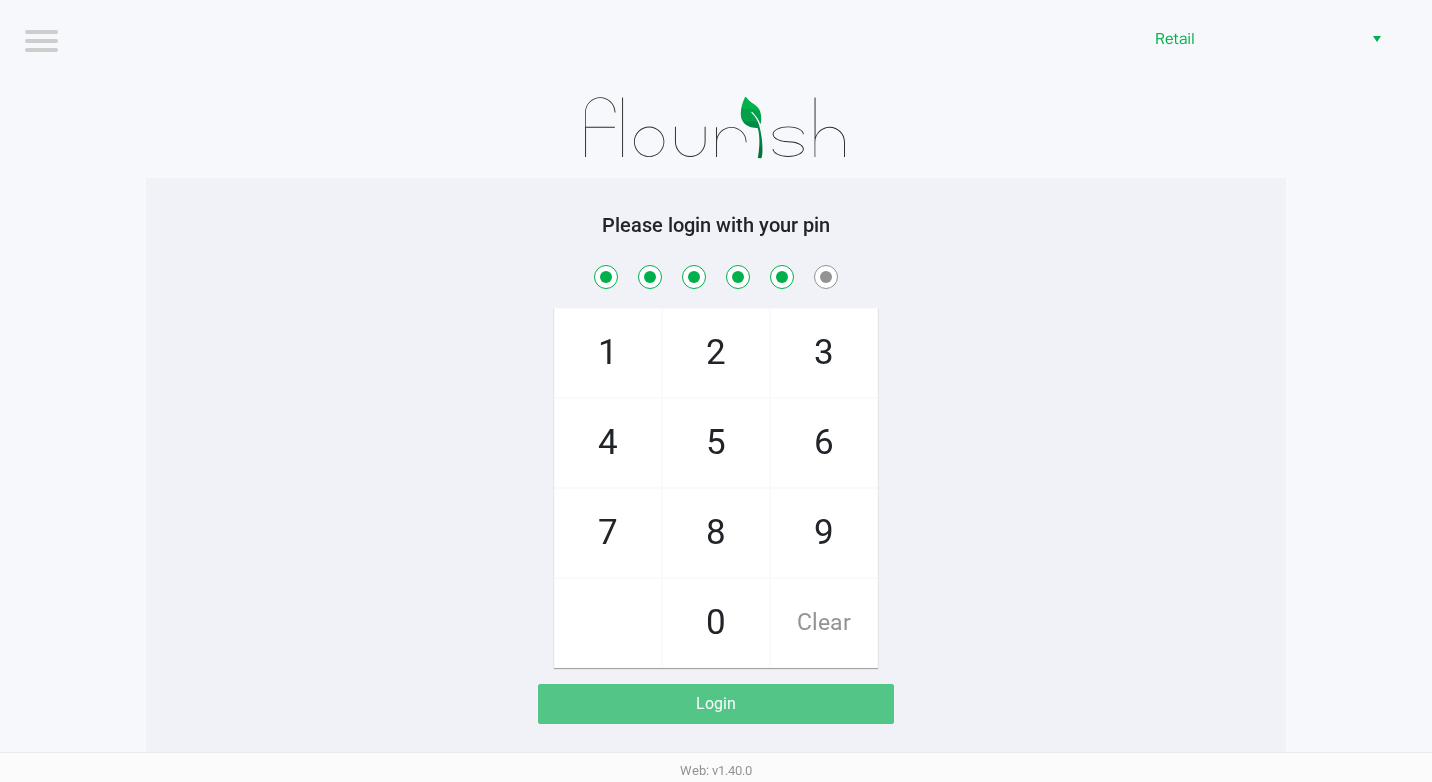 click on "5" 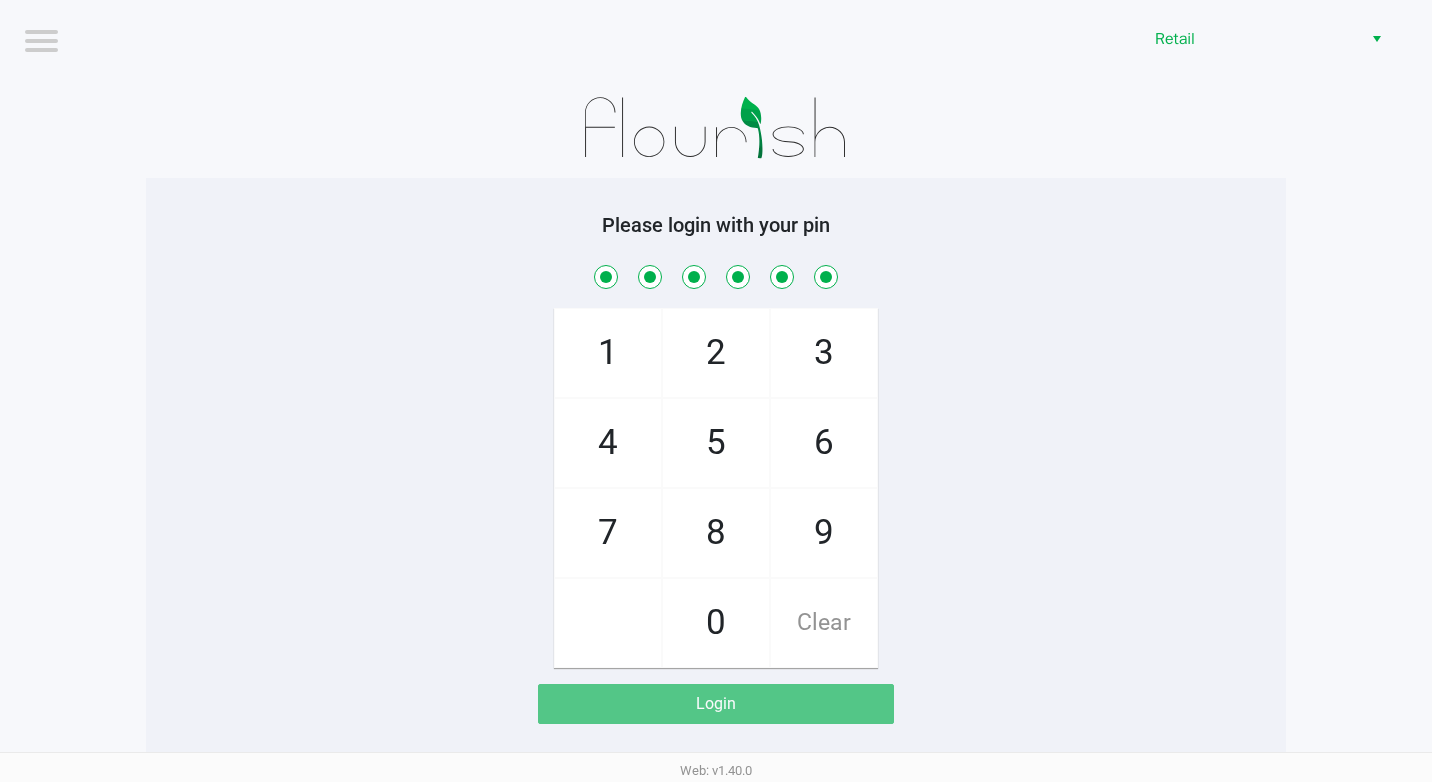 checkbox on "true" 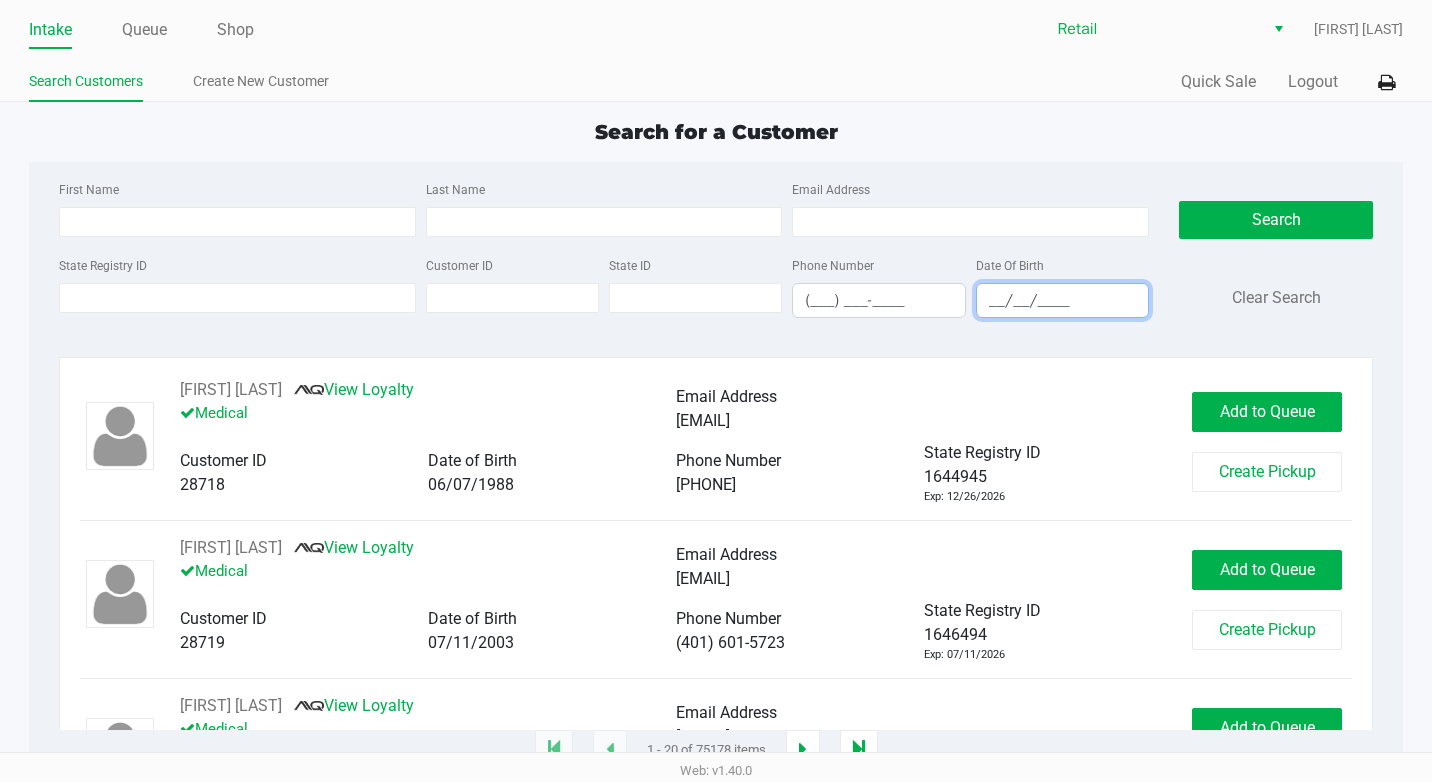 click on "__/__/____" at bounding box center [1062, 300] 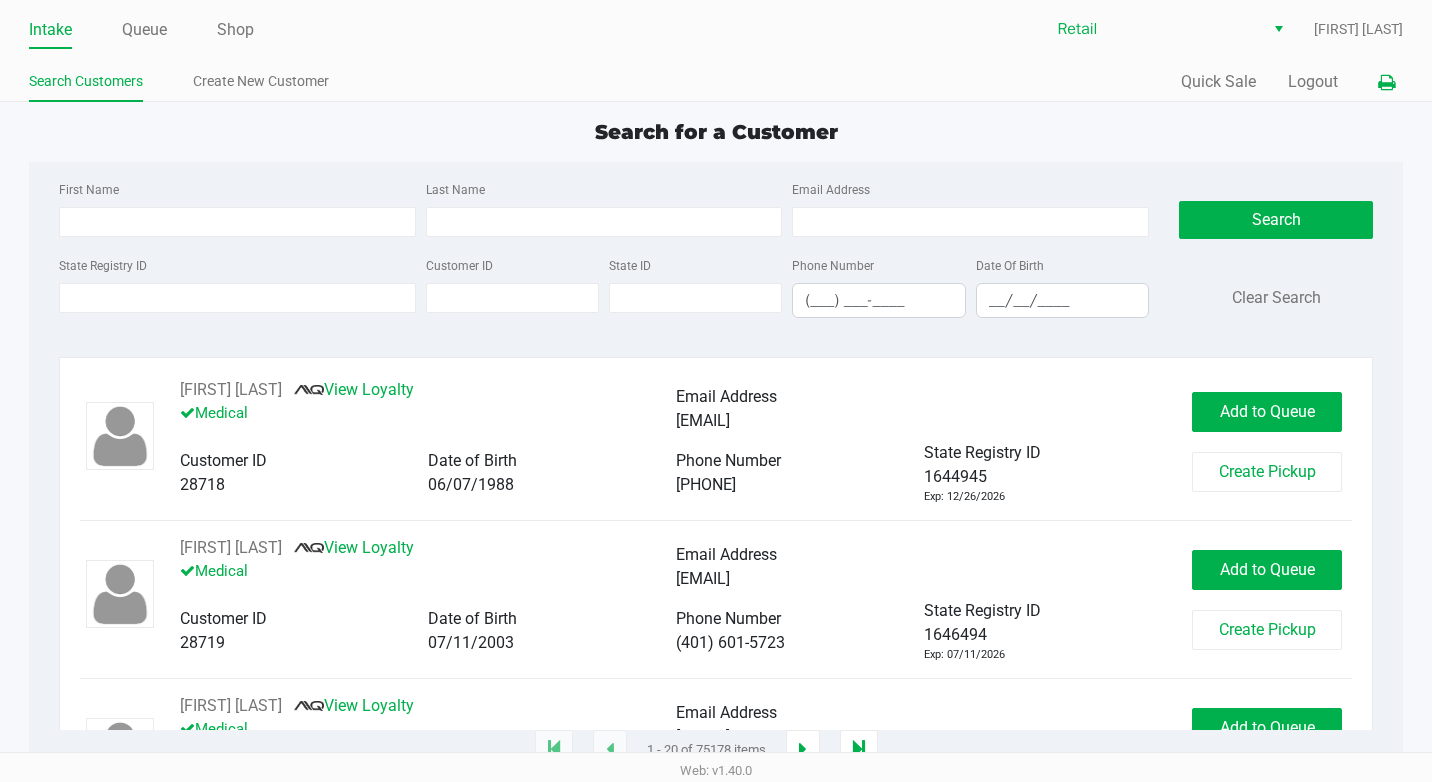 click 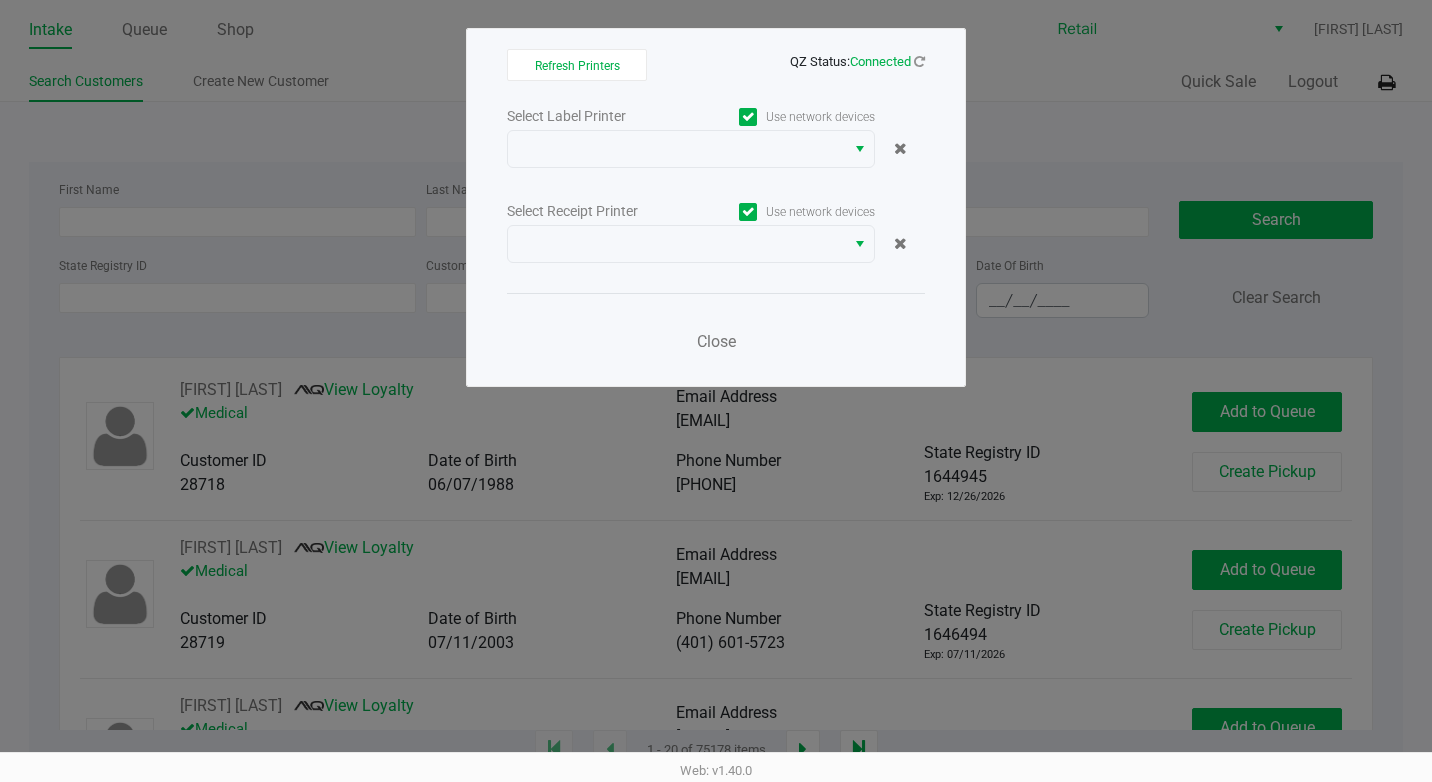 click on "Use network devices" 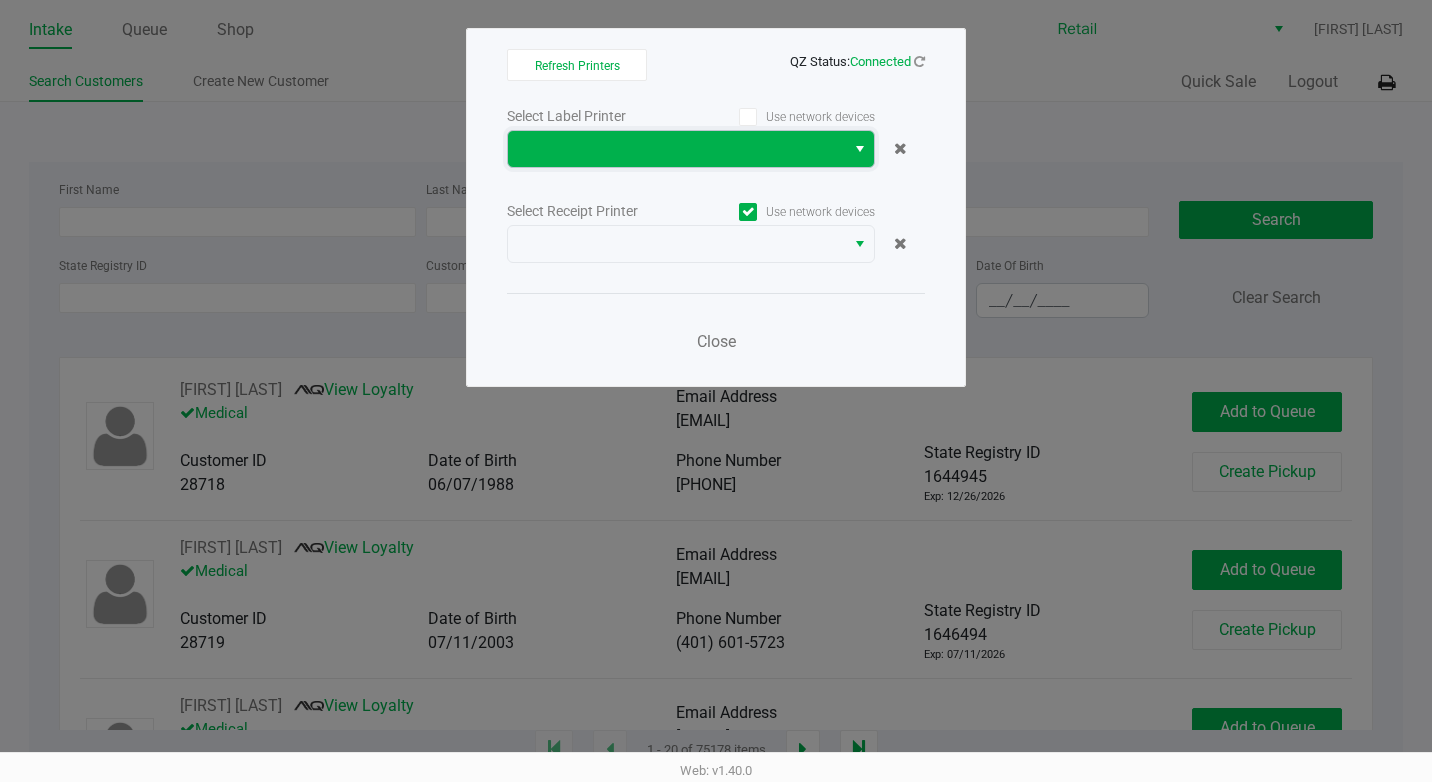 click at bounding box center (676, 149) 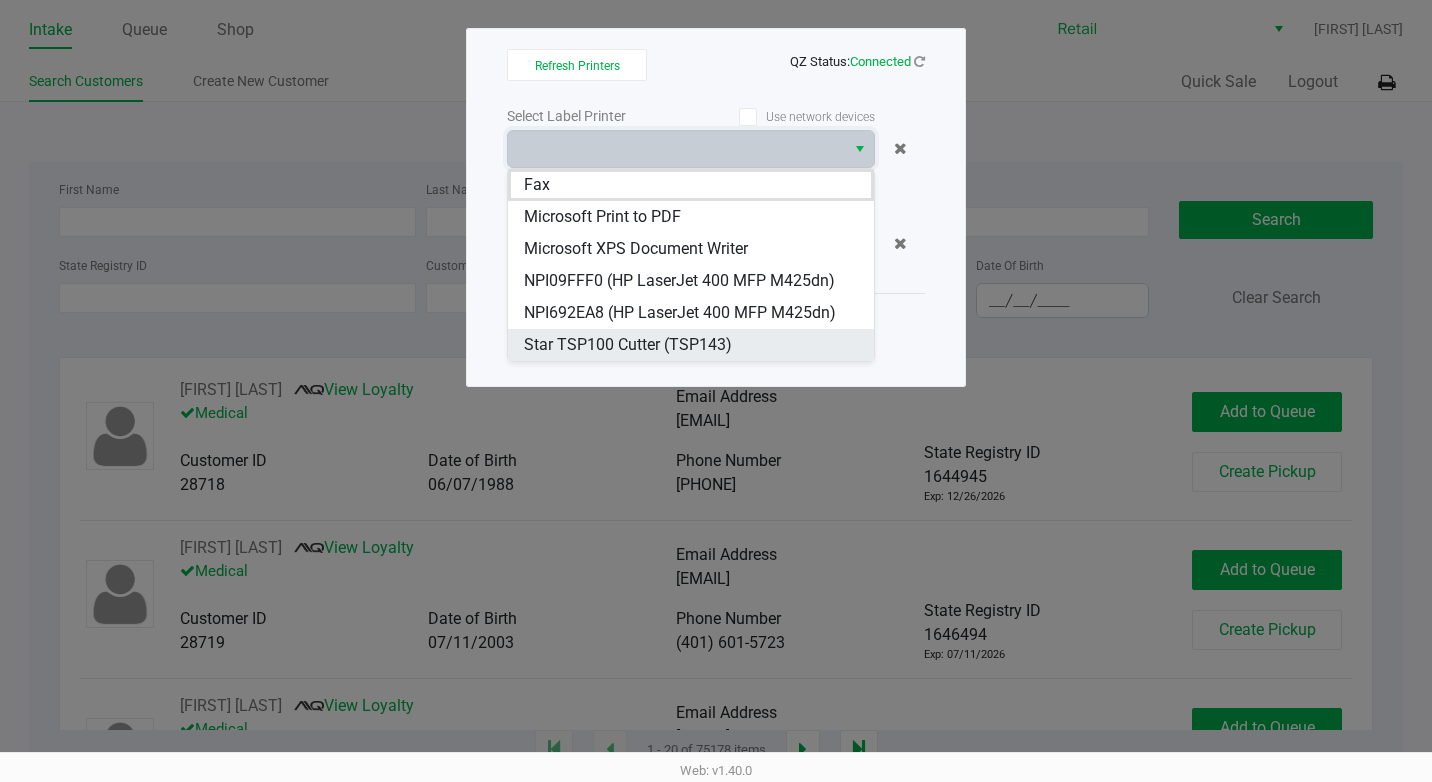 click on "Star TSP100 Cutter (TSP143)" at bounding box center [628, 345] 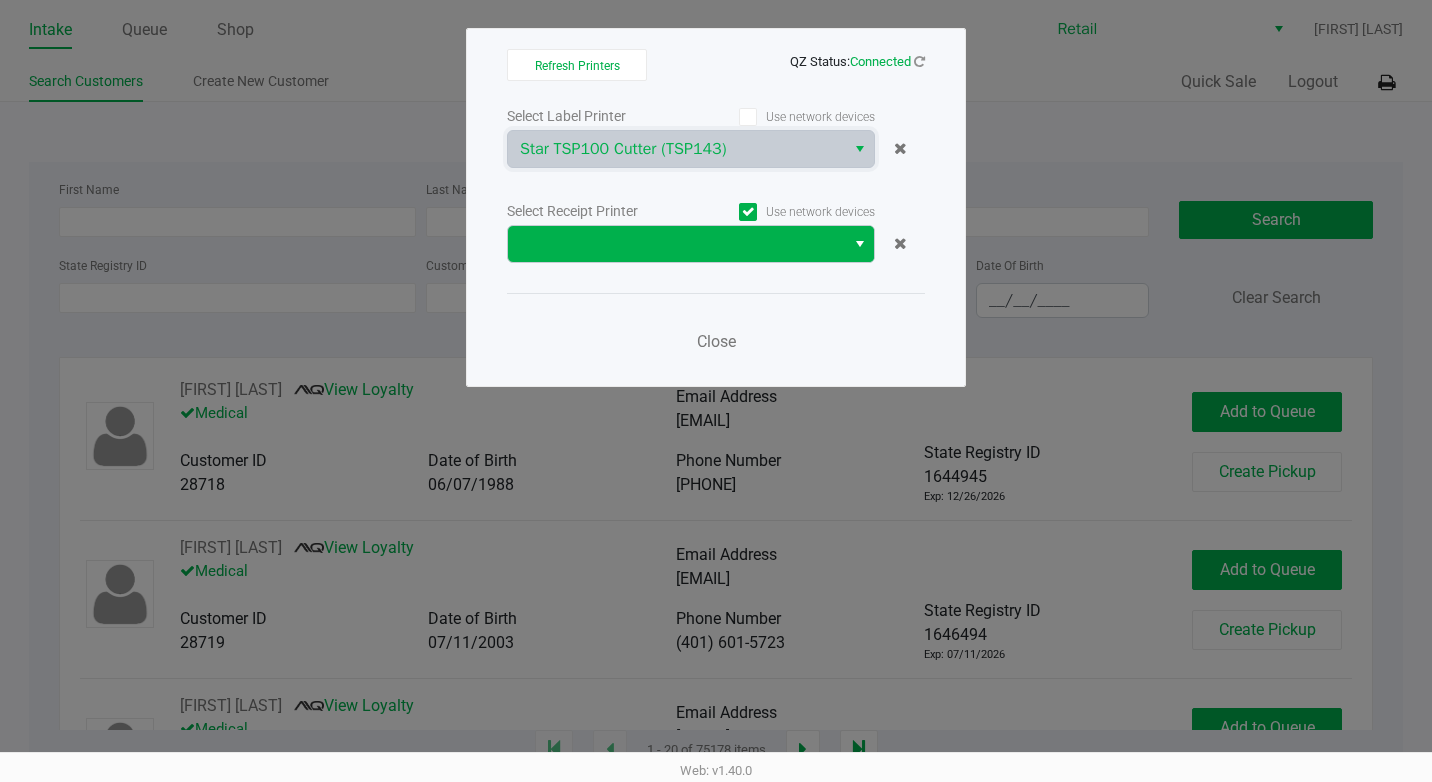 click at bounding box center (860, 244) 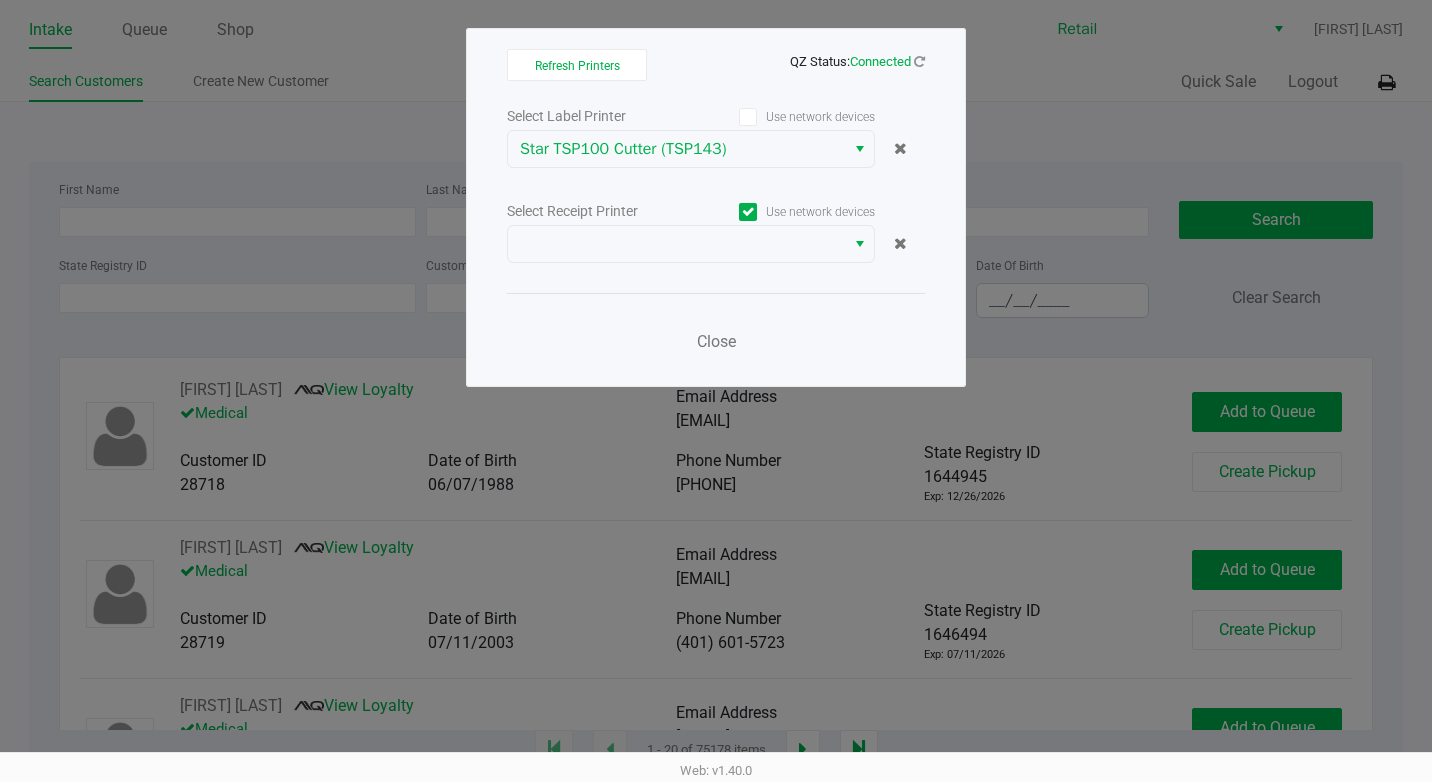 click on "Refresh Printers   QZ Status:   Connected   Select Label Printer   Use network devices  Star TSP100 Cutter (TSP143)  Select Receipt Printer   Use network devices   Close" 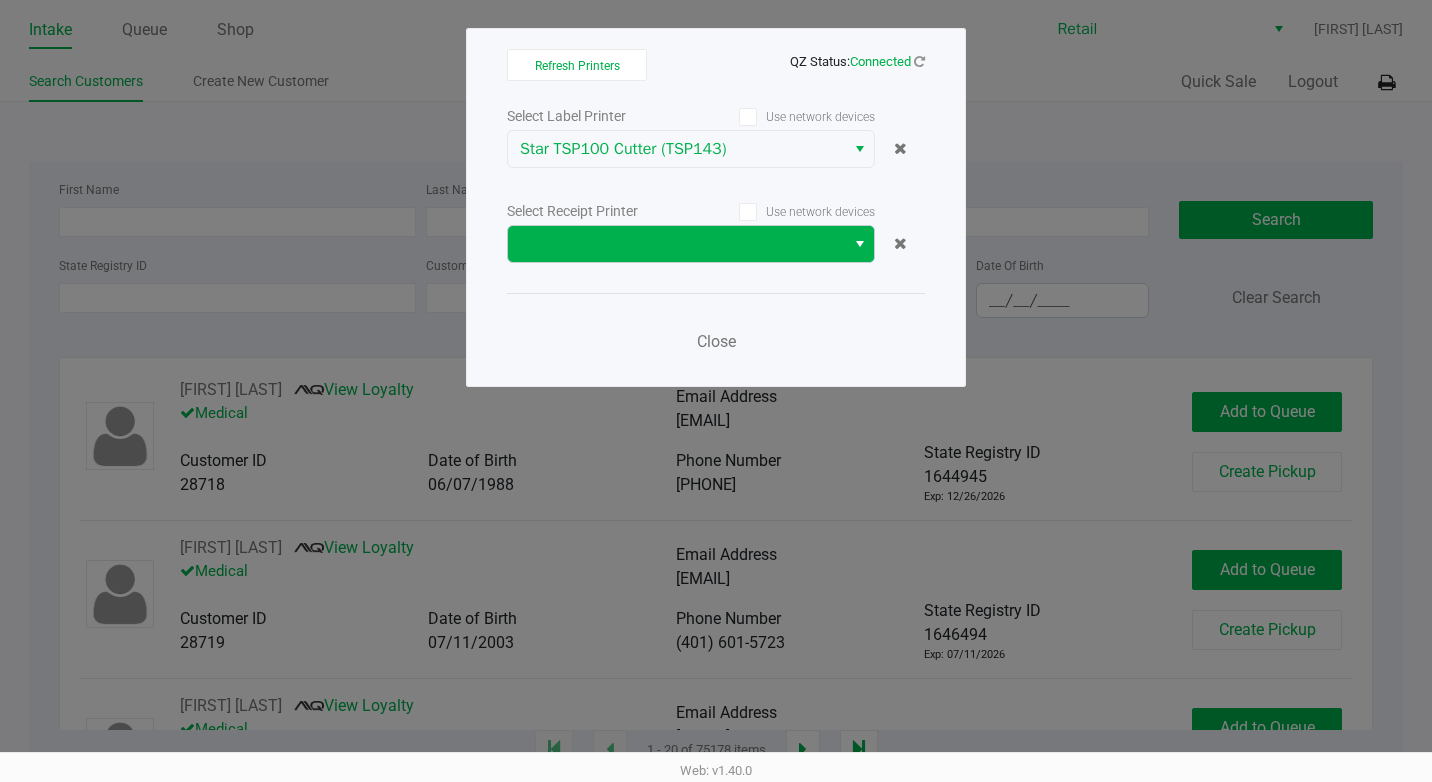 click at bounding box center [859, 244] 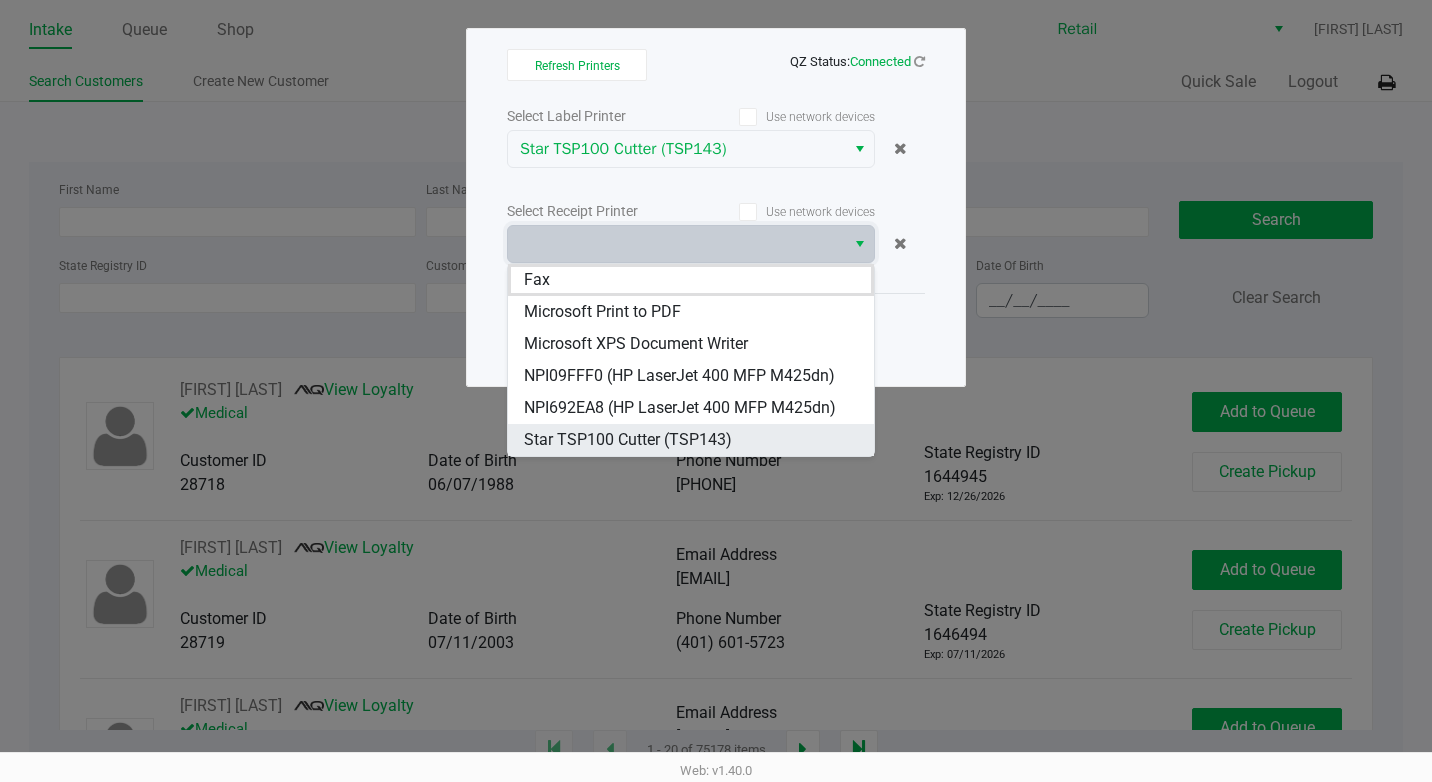 click on "Star TSP100 Cutter (TSP143)" at bounding box center (628, 440) 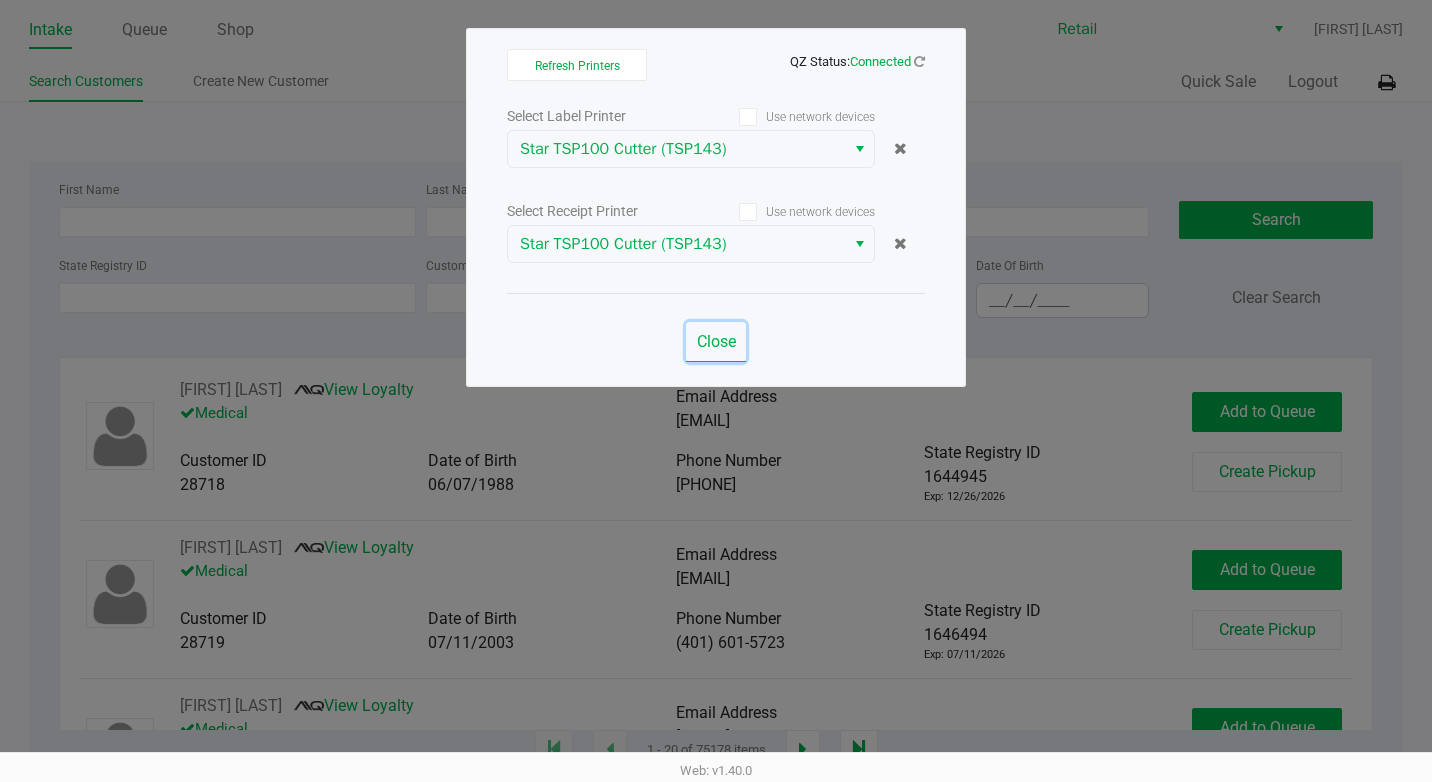 click on "Close" 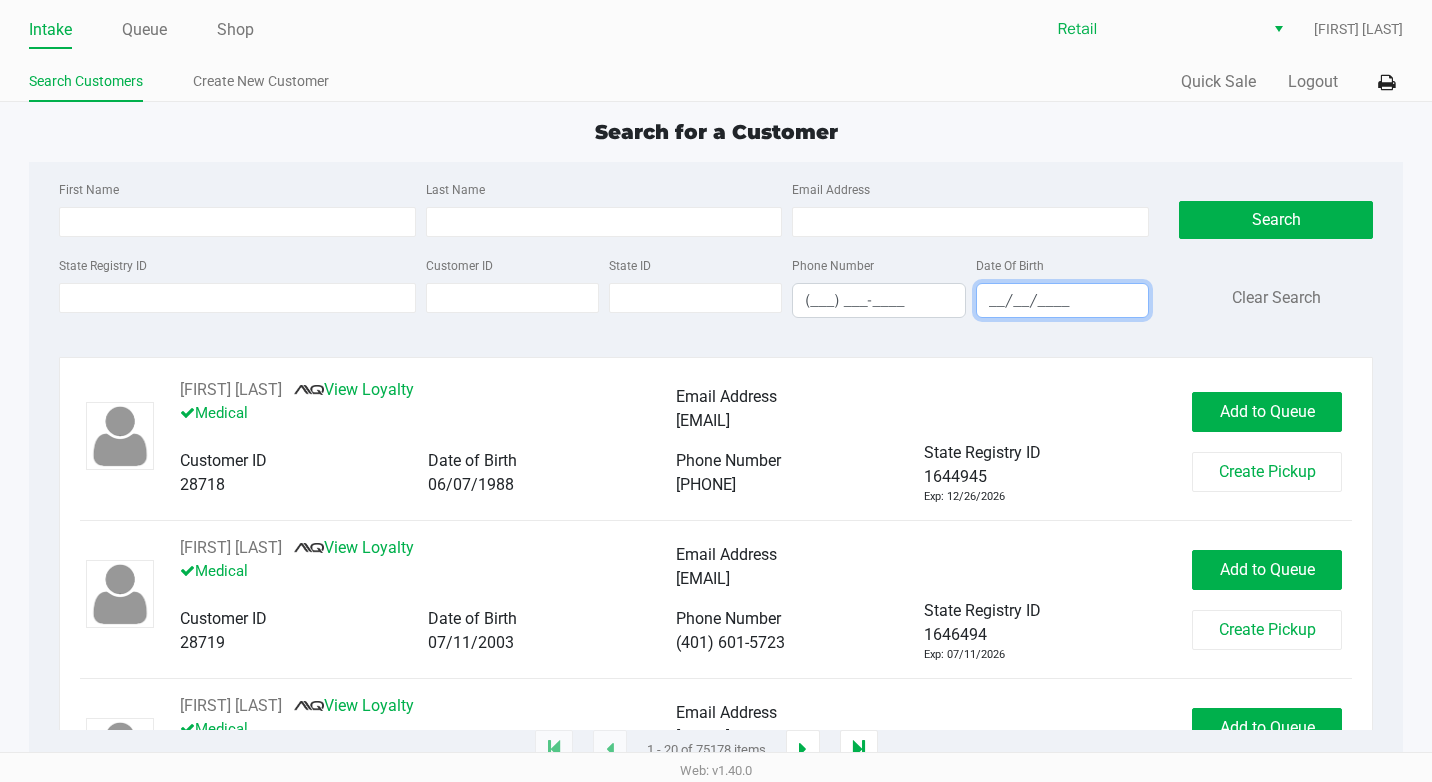 click on "__/__/____" at bounding box center (1062, 300) 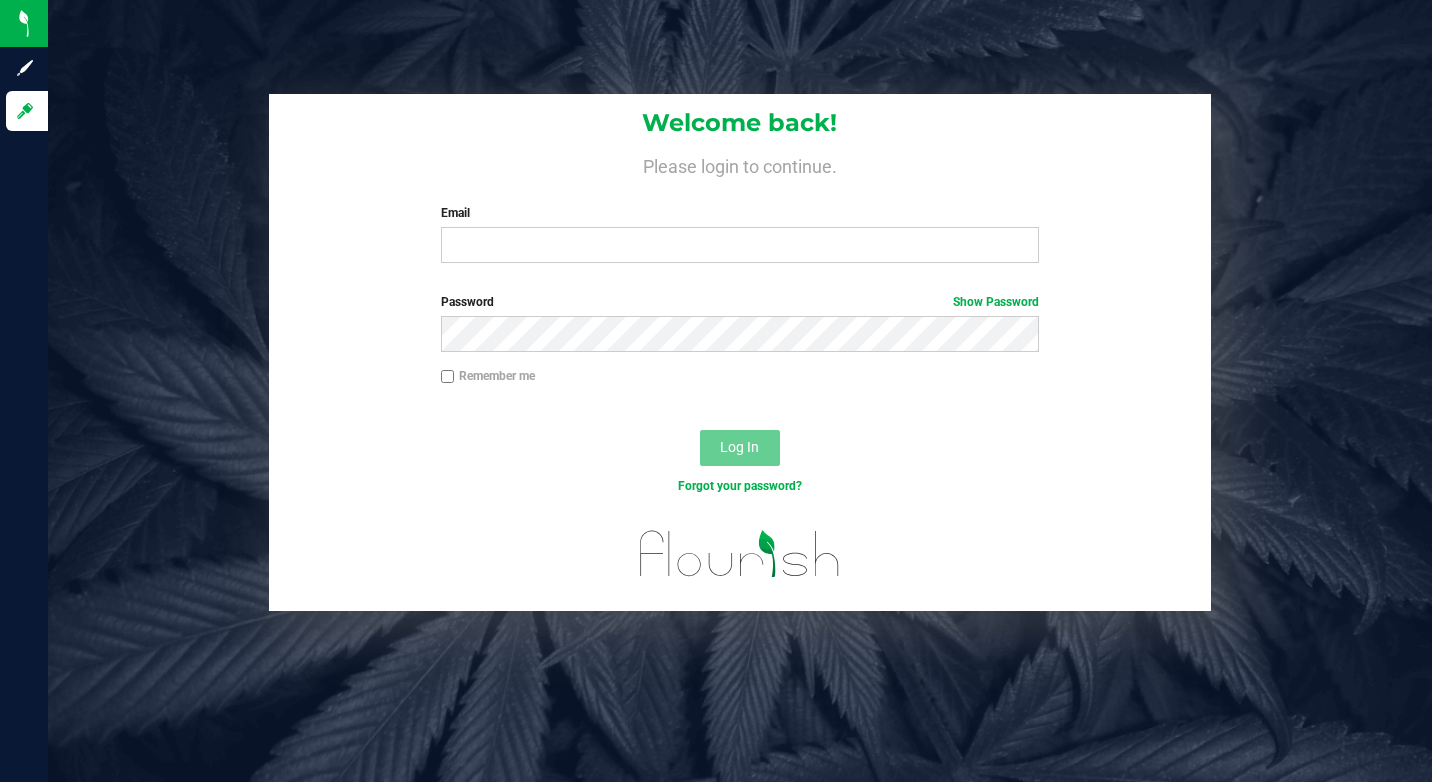 scroll, scrollTop: 0, scrollLeft: 0, axis: both 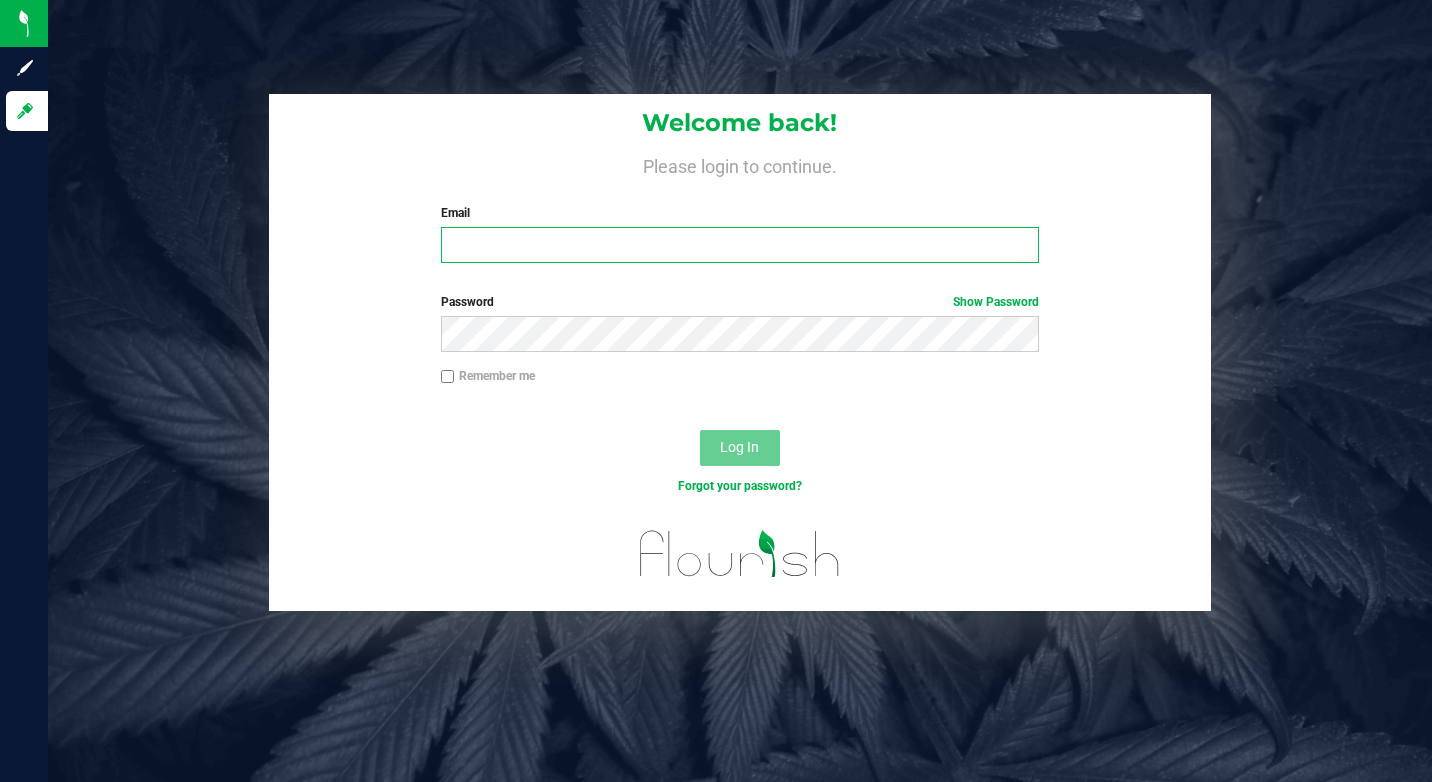 click on "Email" at bounding box center [740, 245] 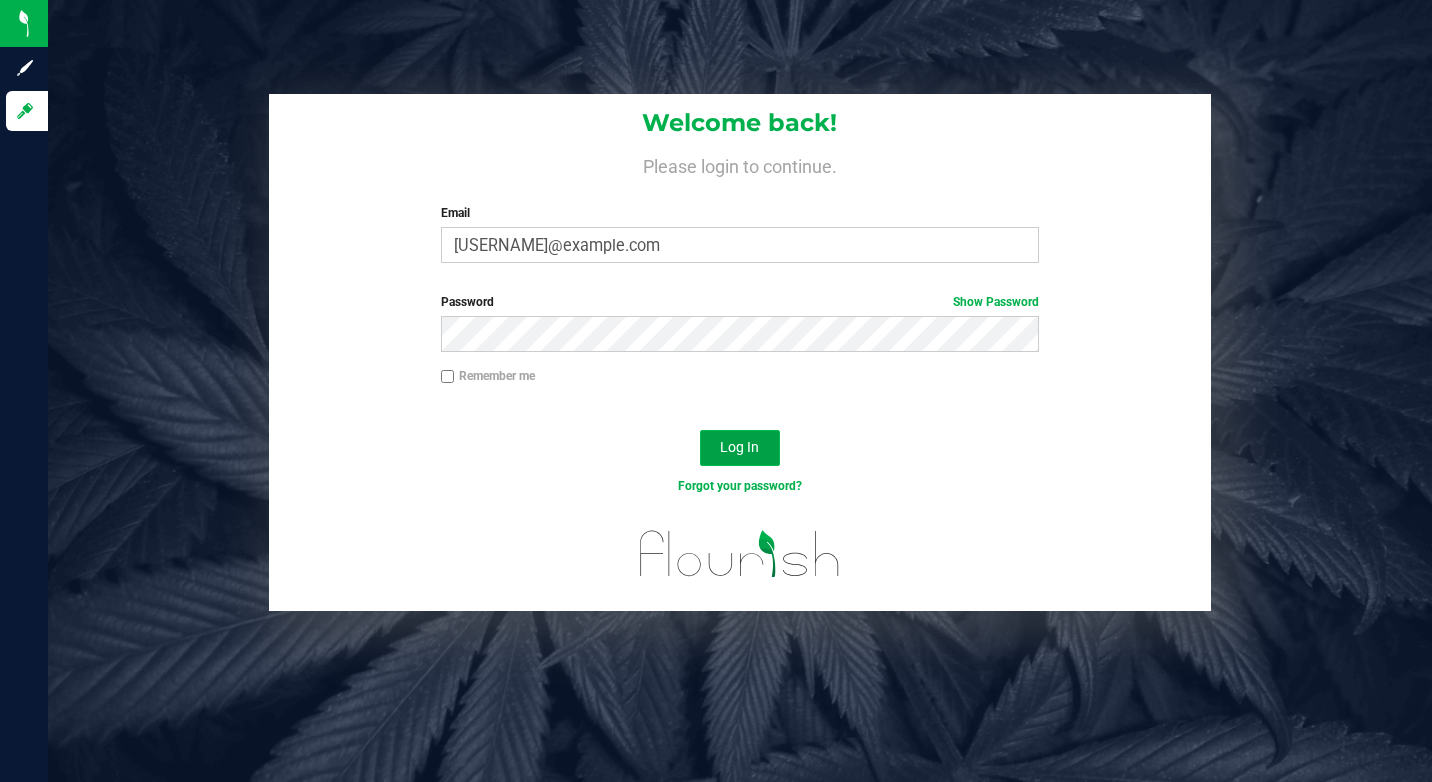 click on "Log In" at bounding box center [739, 447] 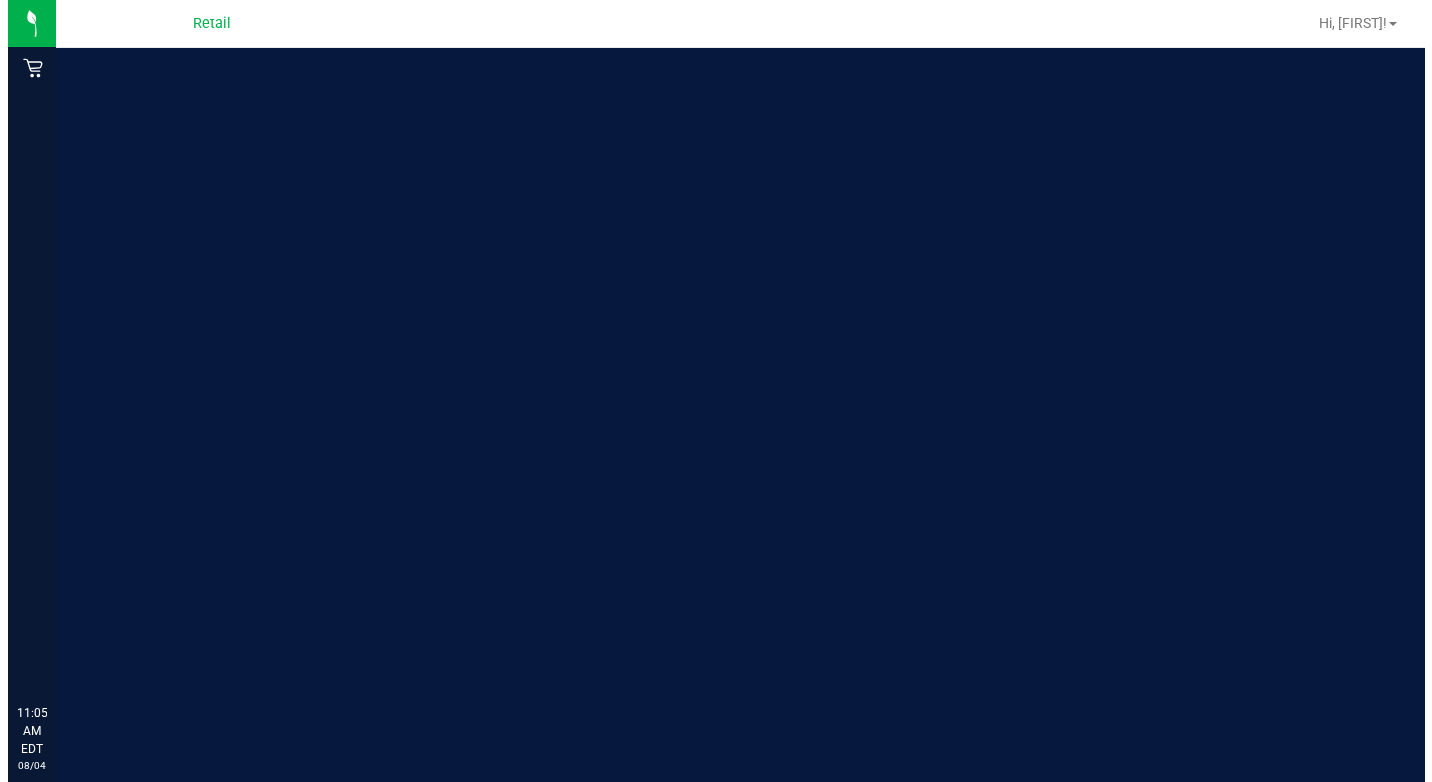 scroll, scrollTop: 0, scrollLeft: 0, axis: both 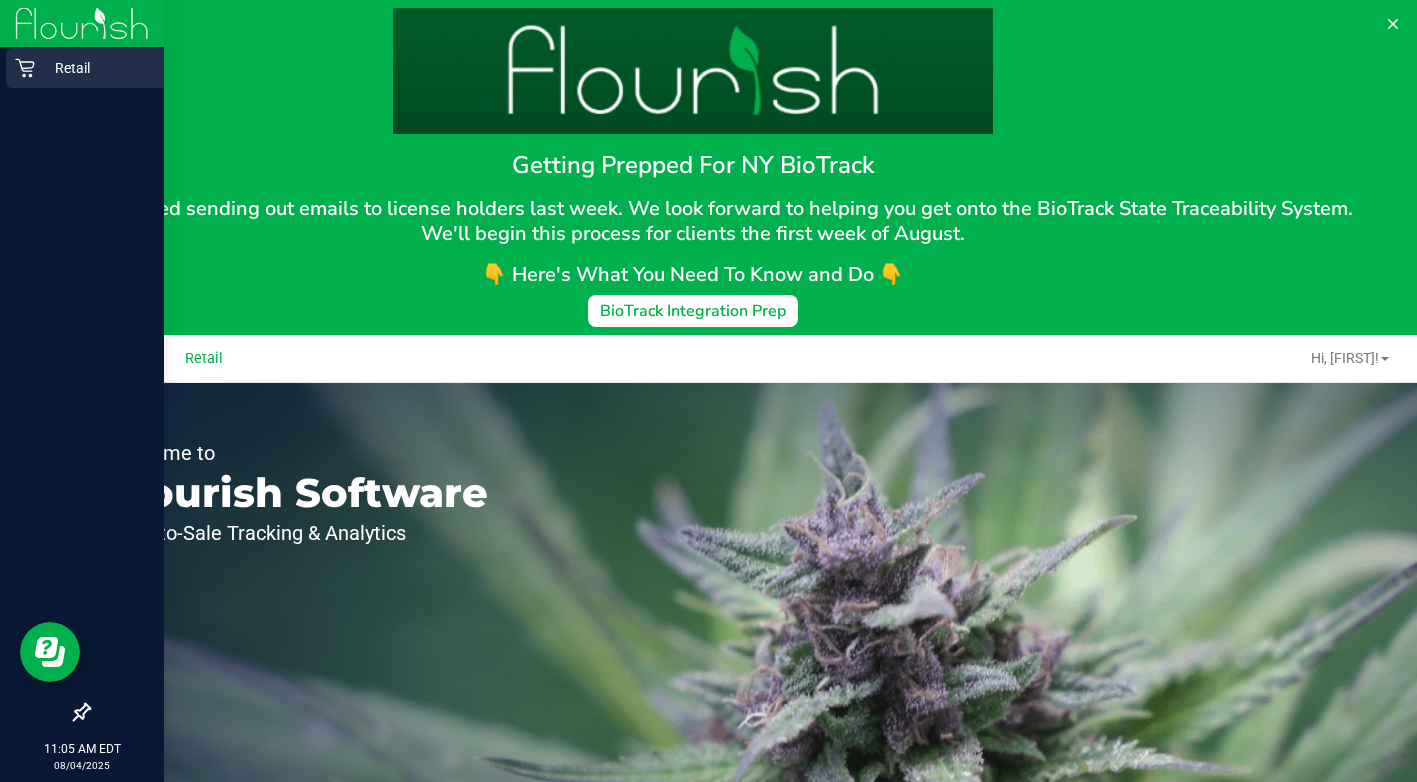 click on "Retail" at bounding box center (95, 68) 